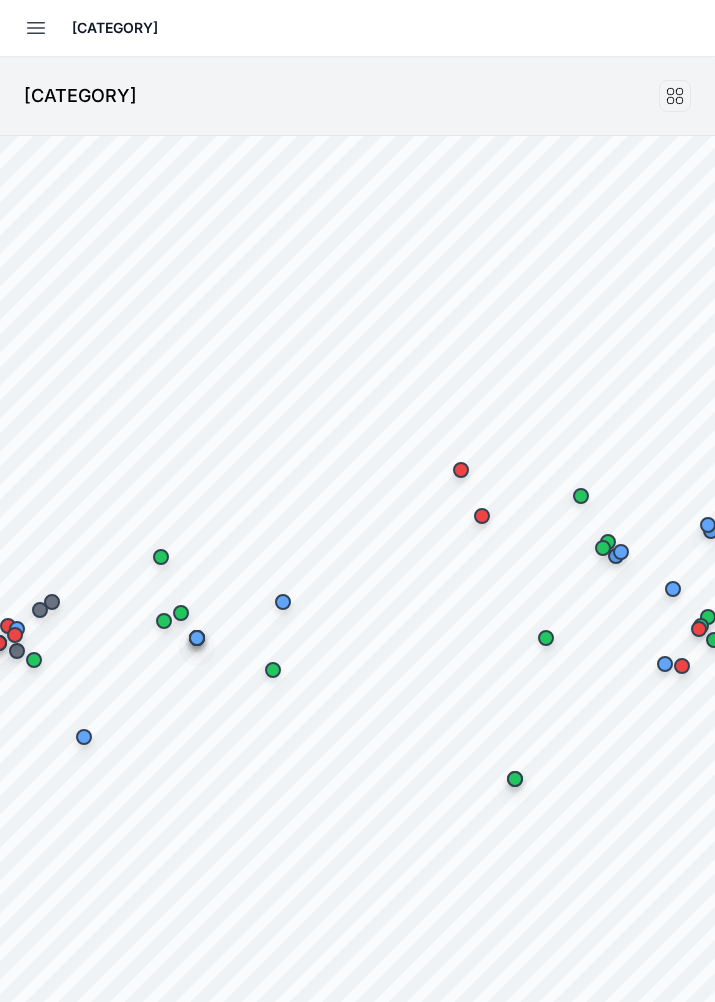 scroll, scrollTop: 0, scrollLeft: 0, axis: both 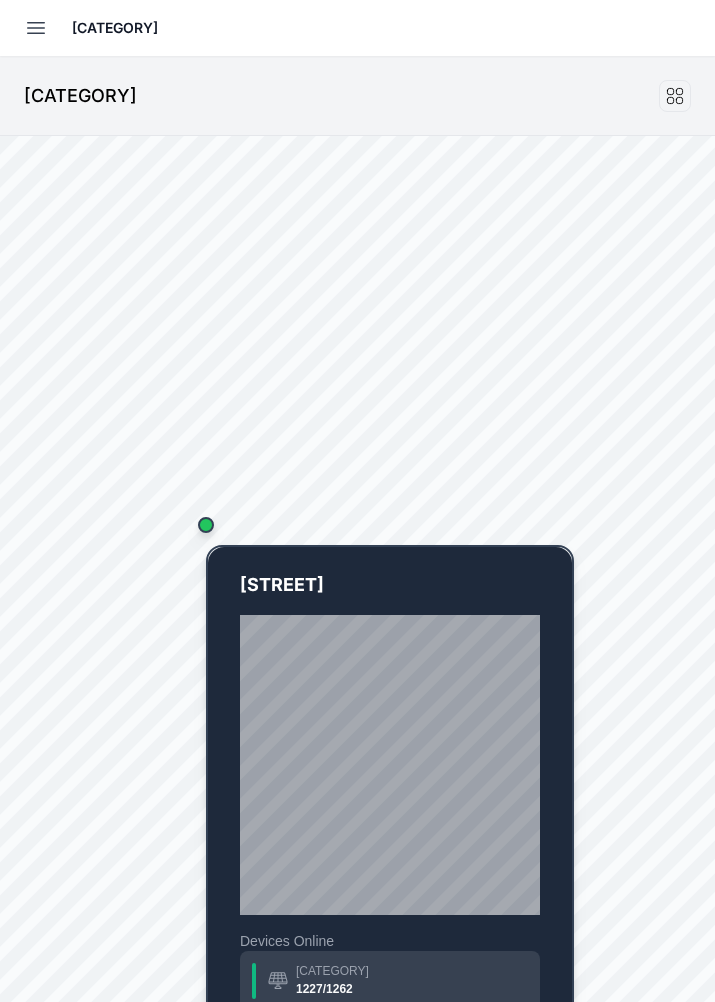 click at bounding box center [206, 525] 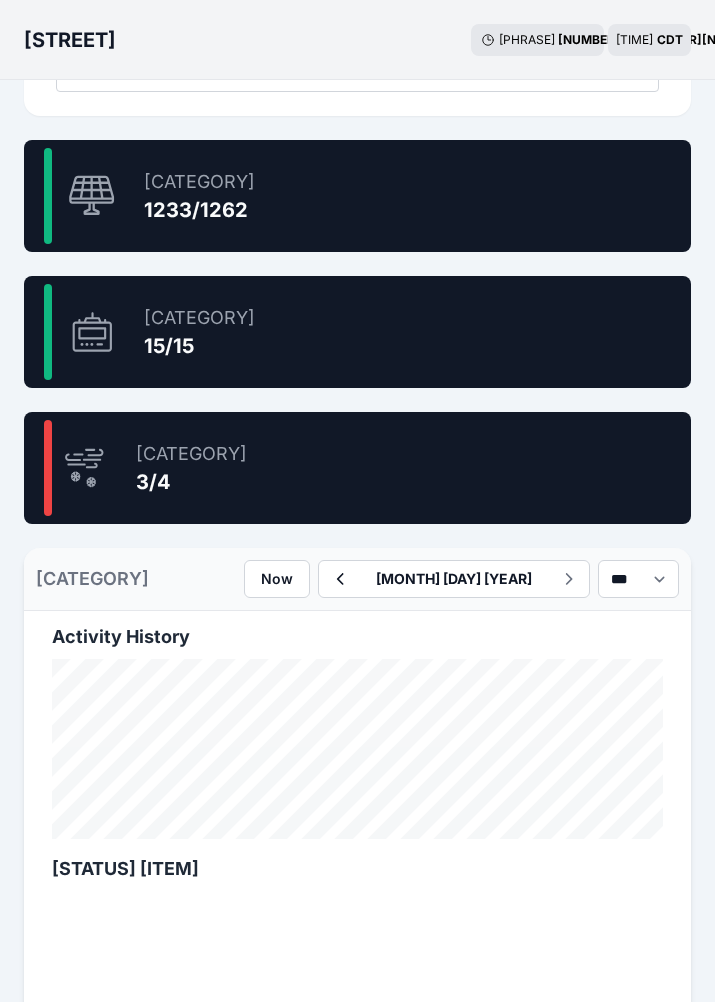 scroll, scrollTop: 600, scrollLeft: 0, axis: vertical 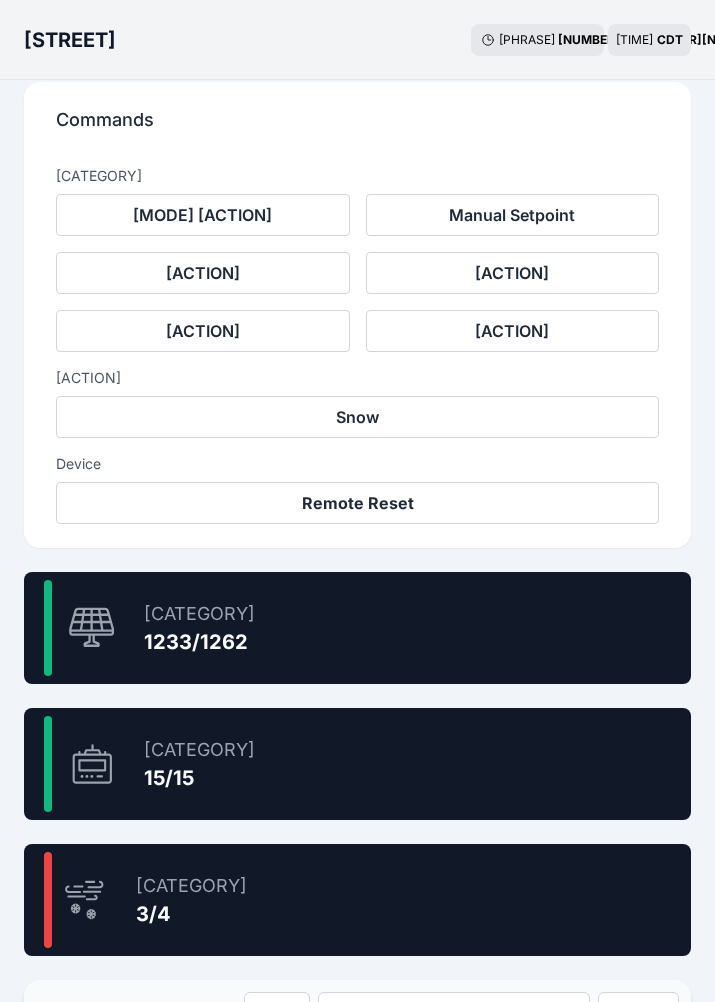 drag, startPoint x: 228, startPoint y: 631, endPoint x: 4, endPoint y: 33, distance: 638.57654 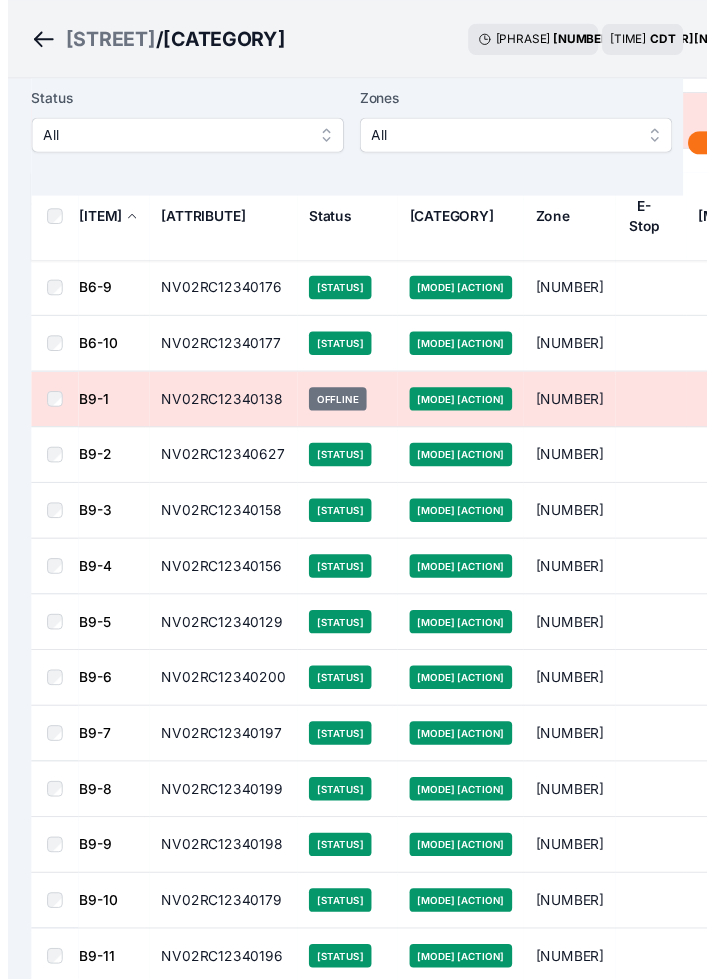 scroll, scrollTop: 0, scrollLeft: 0, axis: both 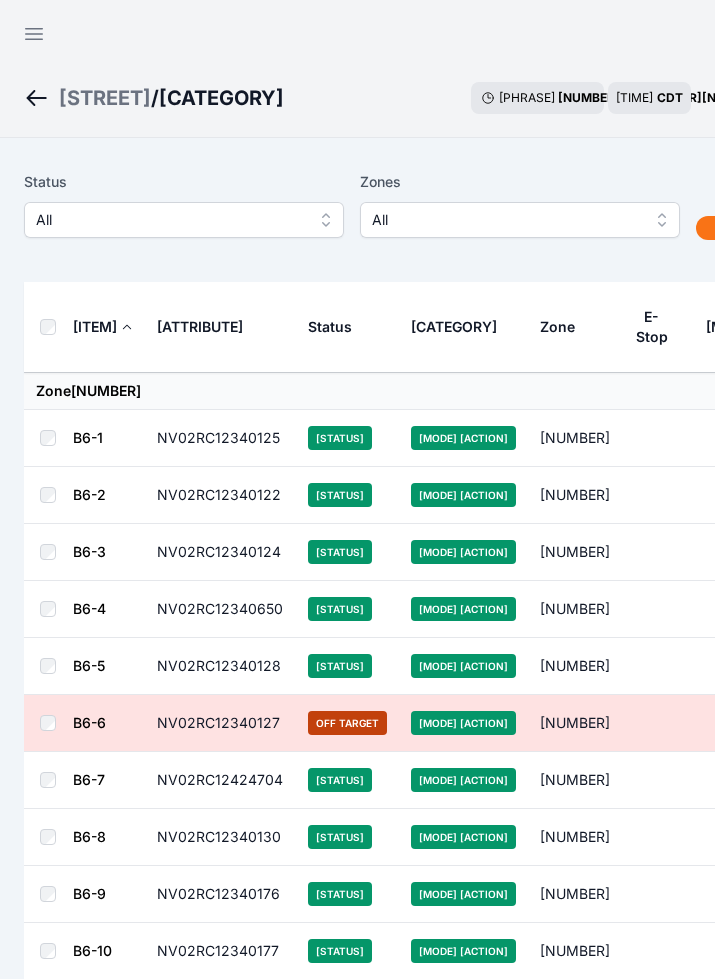 click on "All" at bounding box center [184, 220] 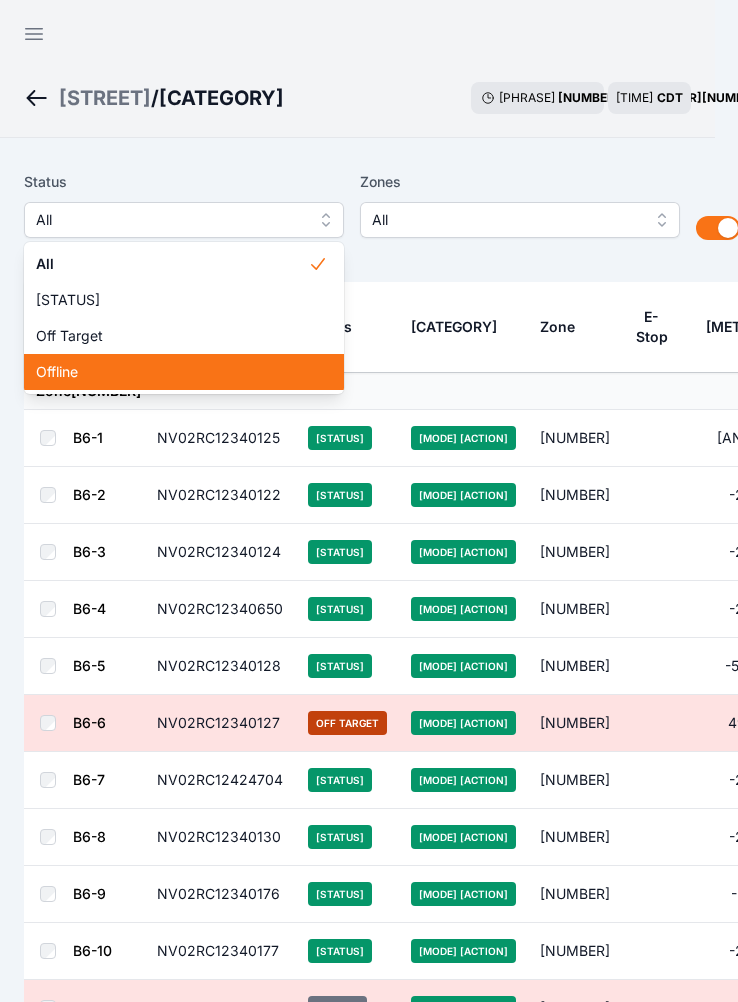 click on "Offline" at bounding box center (172, 372) 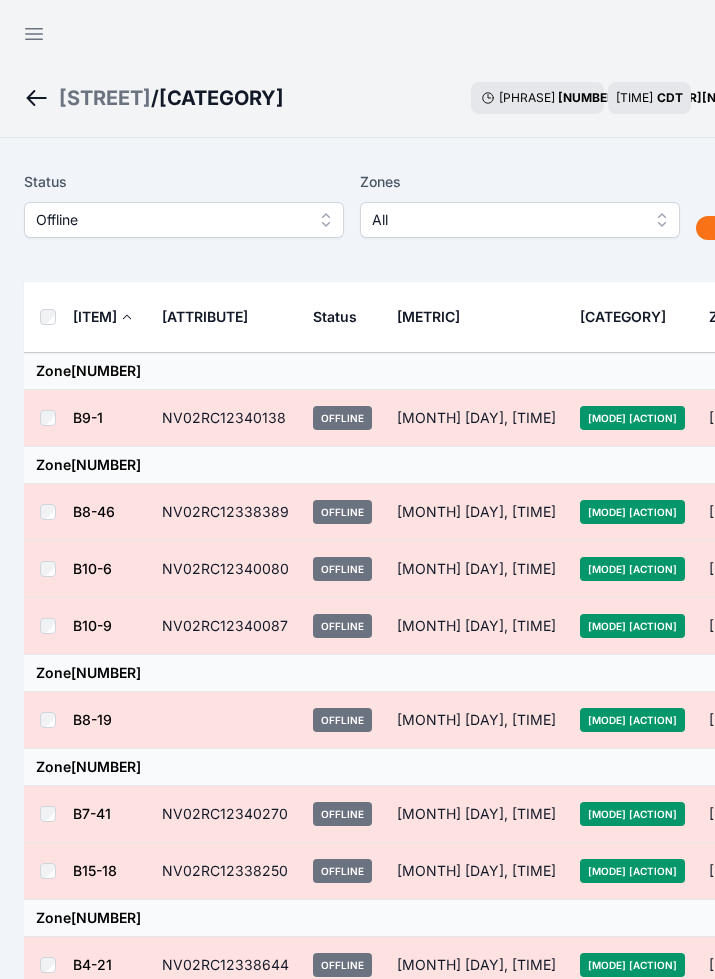 click on "Status Offline Zones All Group by Zone Group by Zone Commands" at bounding box center (357, 222) 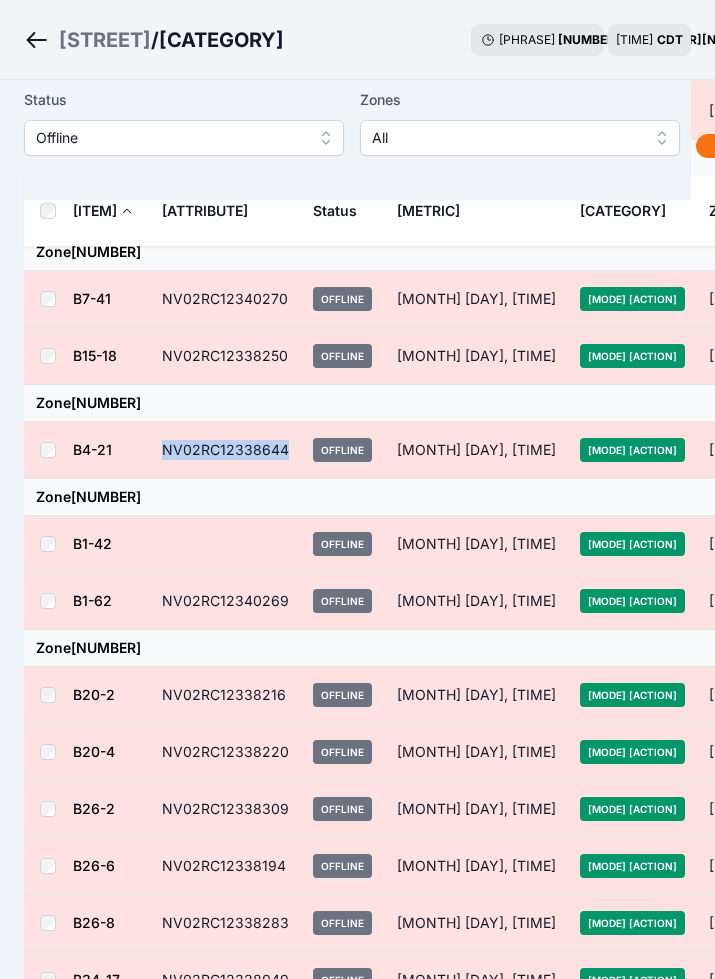 drag, startPoint x: 296, startPoint y: 485, endPoint x: 160, endPoint y: 491, distance: 136.1323 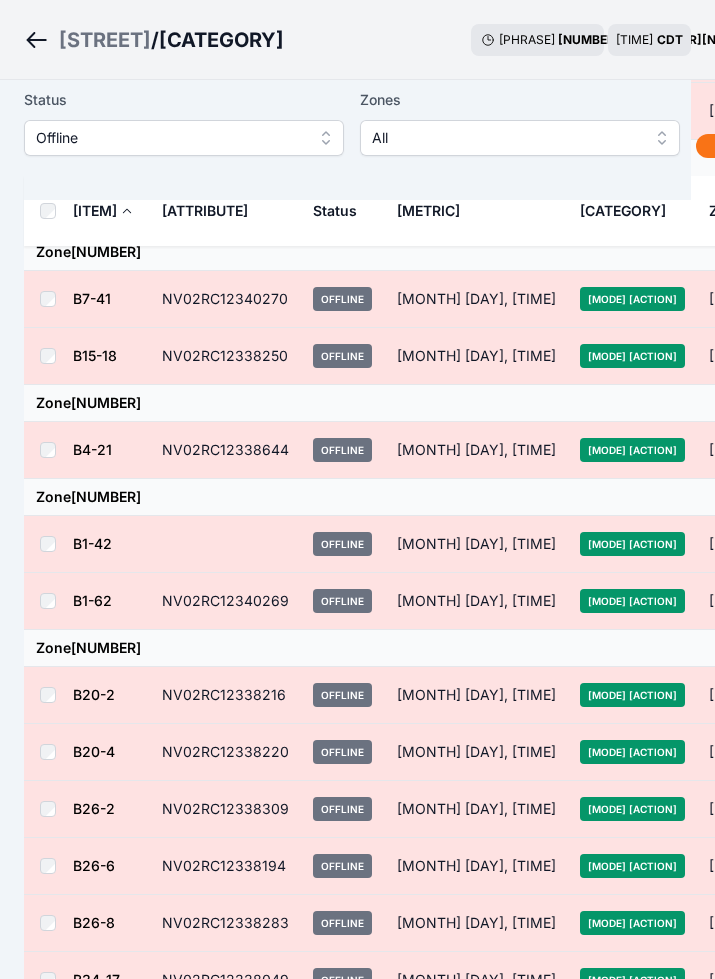 scroll, scrollTop: 0, scrollLeft: 0, axis: both 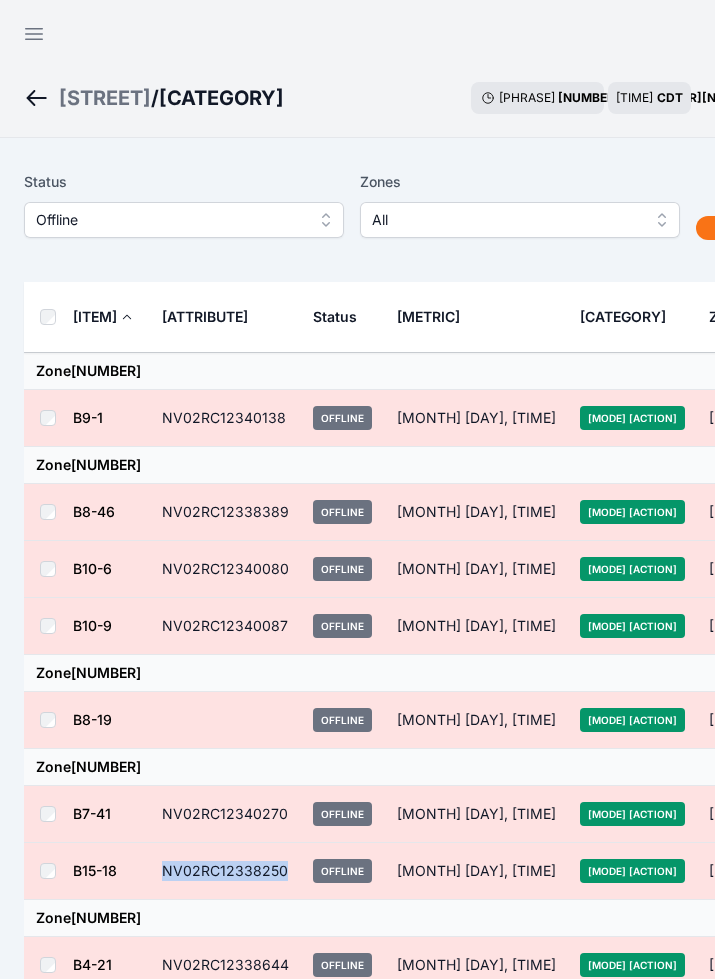 drag, startPoint x: 292, startPoint y: 909, endPoint x: 158, endPoint y: 919, distance: 134.37262 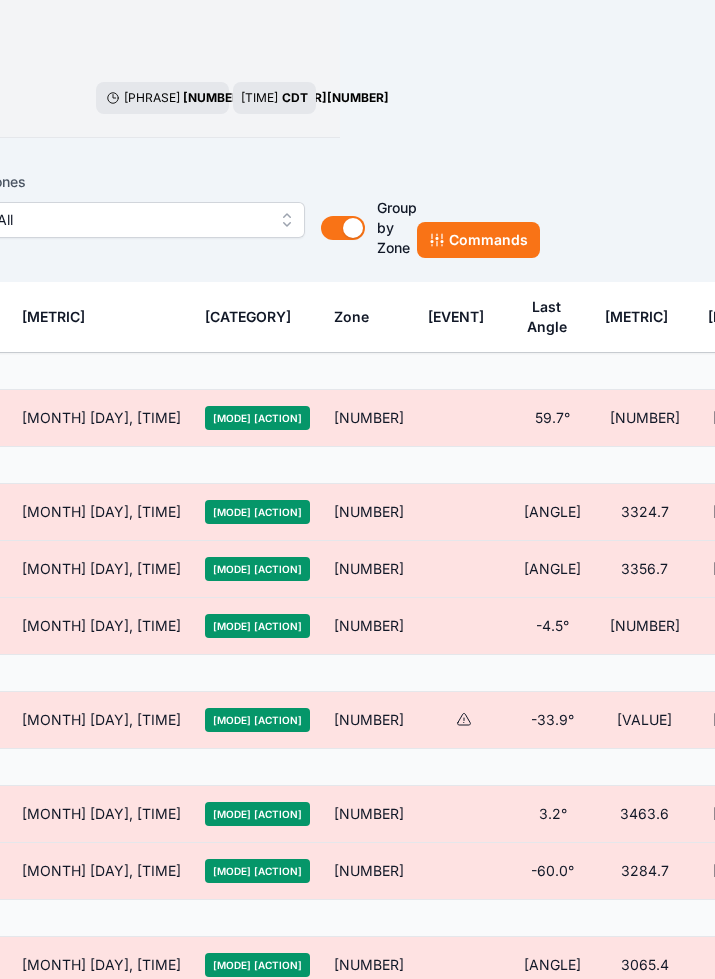 scroll, scrollTop: 760, scrollLeft: 0, axis: vertical 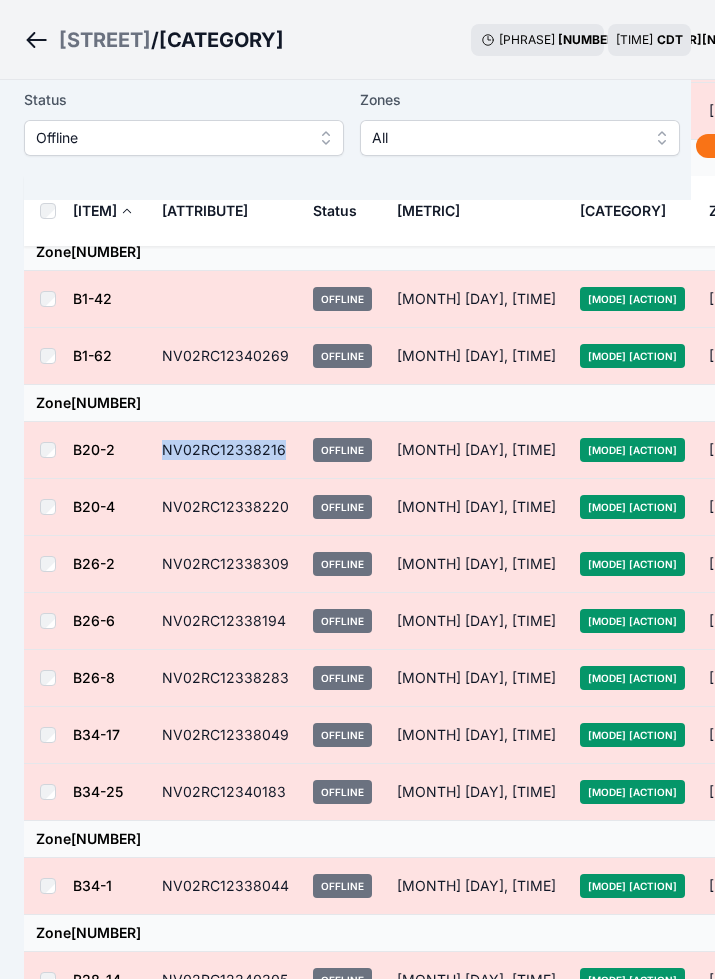 drag, startPoint x: 291, startPoint y: 486, endPoint x: 143, endPoint y: 492, distance: 148.12157 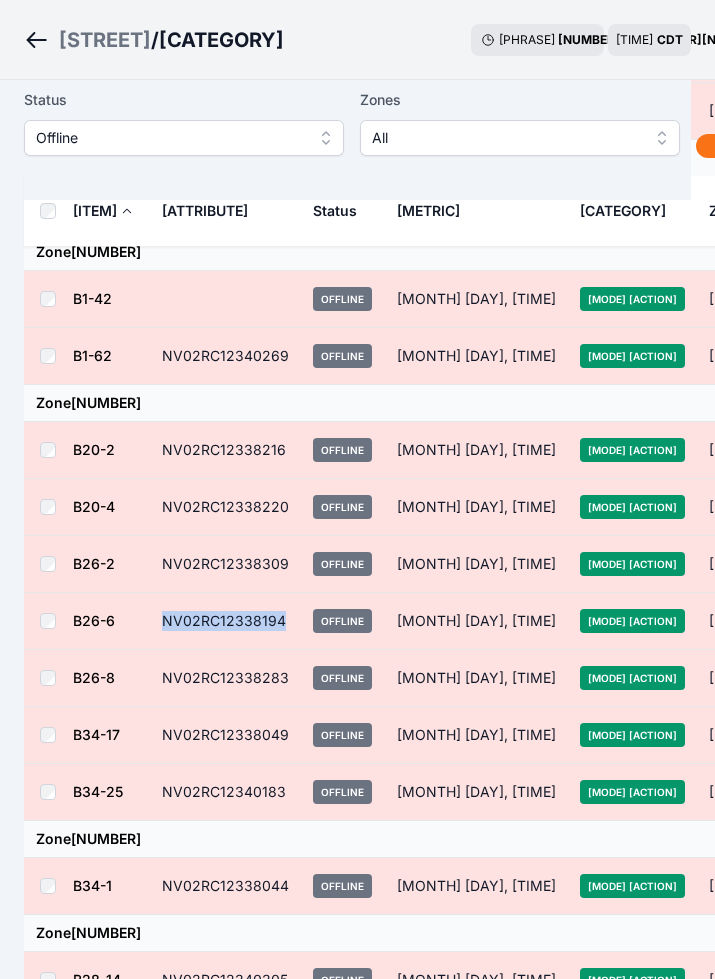 drag, startPoint x: 290, startPoint y: 661, endPoint x: 167, endPoint y: 661, distance: 123 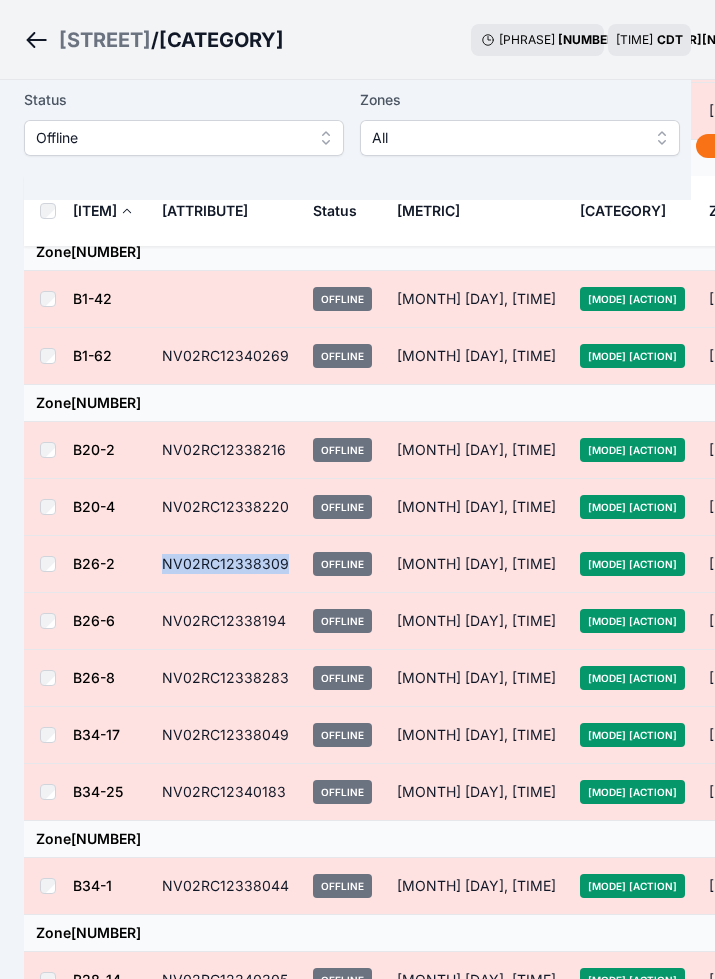 drag, startPoint x: 292, startPoint y: 606, endPoint x: 166, endPoint y: 614, distance: 126.253716 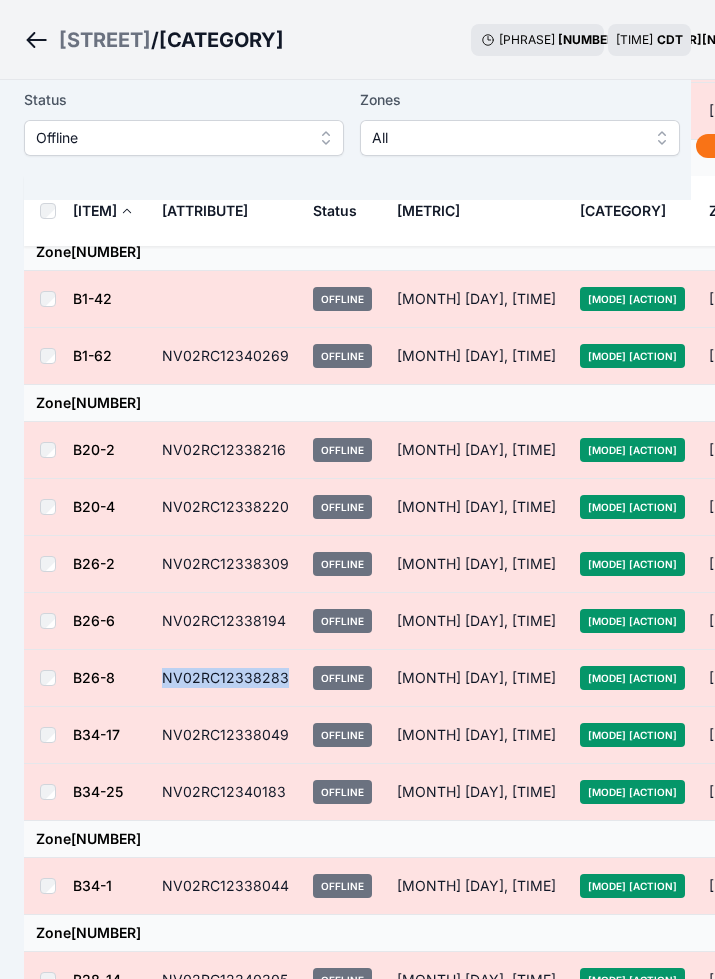 drag, startPoint x: 273, startPoint y: 713, endPoint x: 149, endPoint y: 714, distance: 124.004036 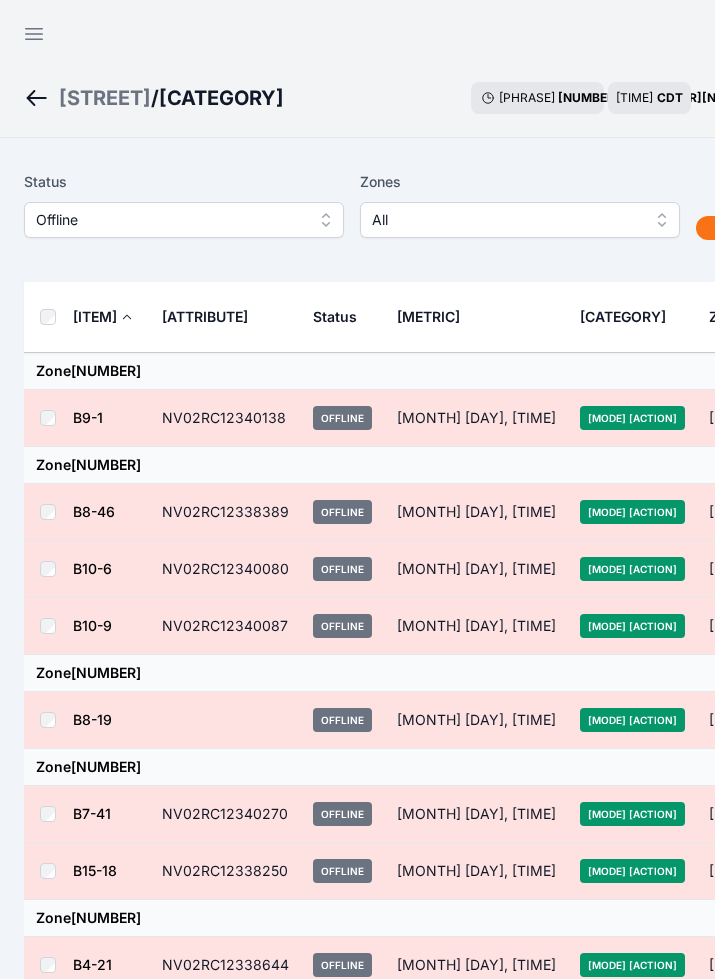 scroll, scrollTop: 1290, scrollLeft: 0, axis: vertical 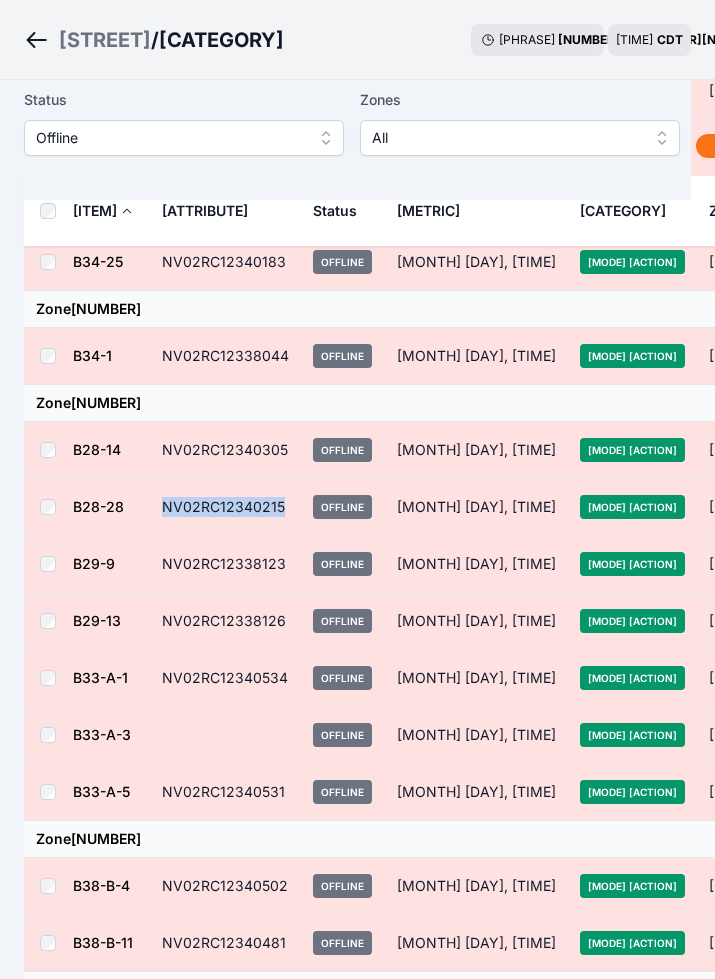 drag, startPoint x: 285, startPoint y: 542, endPoint x: 157, endPoint y: 538, distance: 128.06248 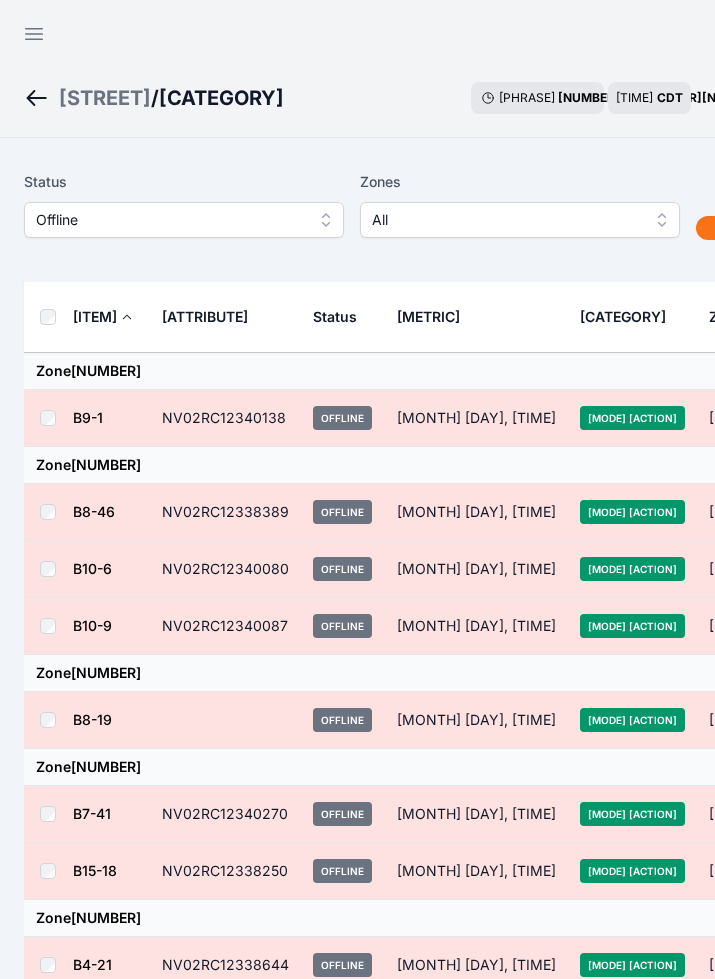scroll, scrollTop: 1518, scrollLeft: 0, axis: vertical 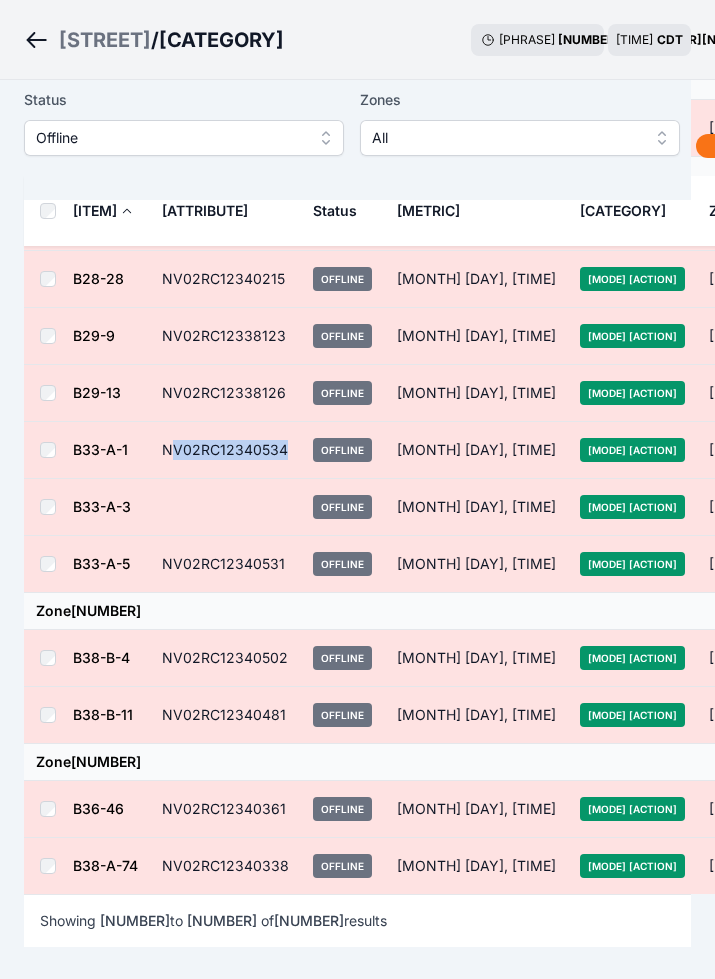 drag, startPoint x: 286, startPoint y: 491, endPoint x: 172, endPoint y: 499, distance: 114.28036 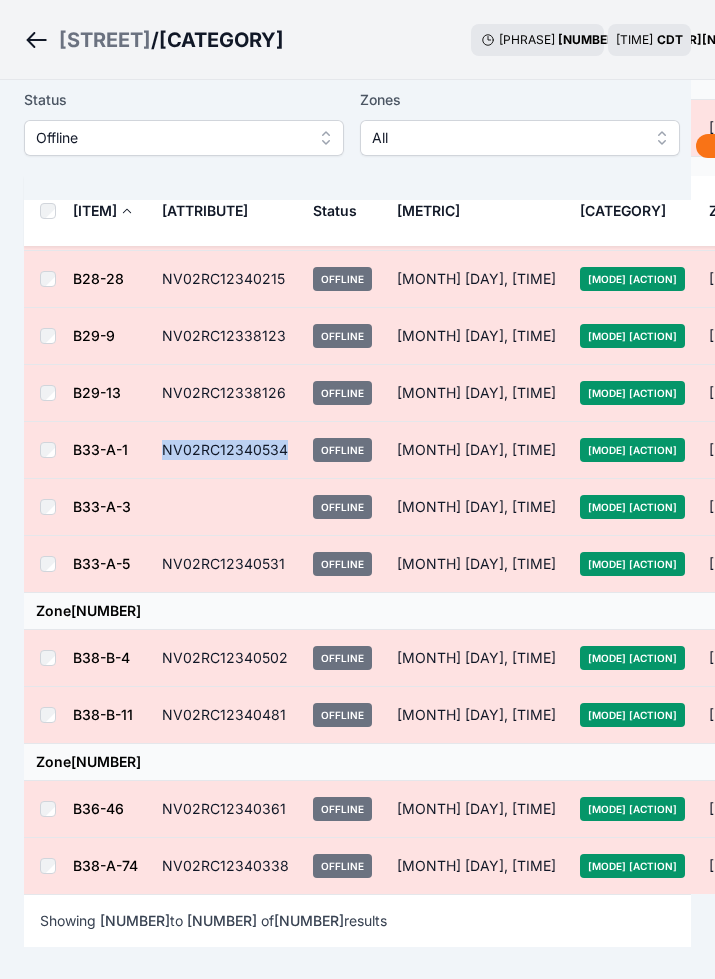 drag, startPoint x: 290, startPoint y: 489, endPoint x: 140, endPoint y: 477, distance: 150.47923 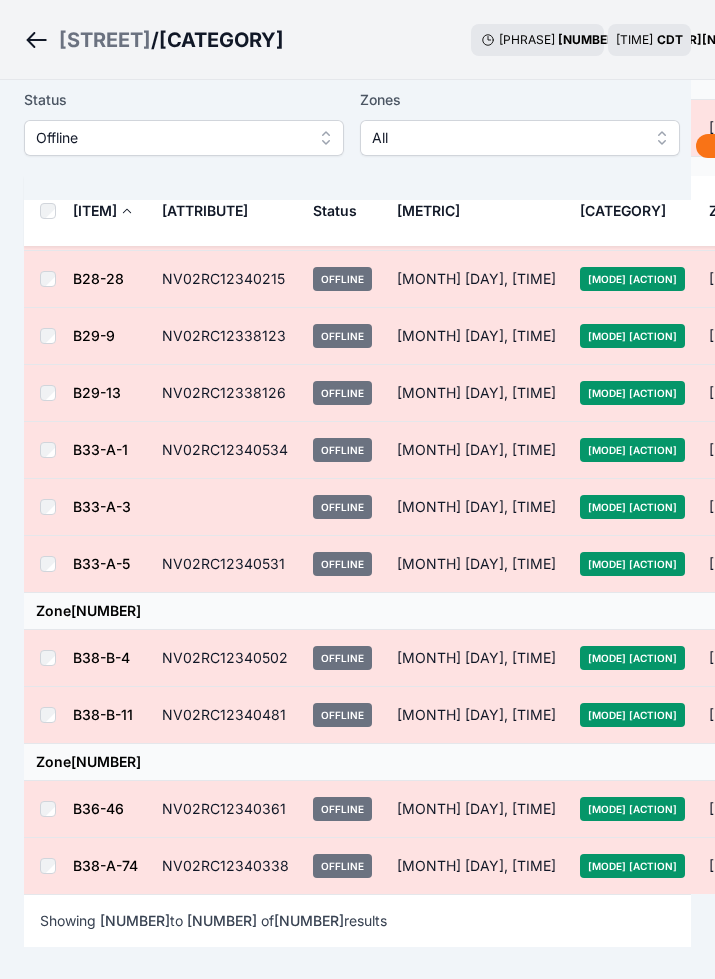 click on "Status Offline Zones All Group by Zone Group by Zone Commands" at bounding box center [357, 140] 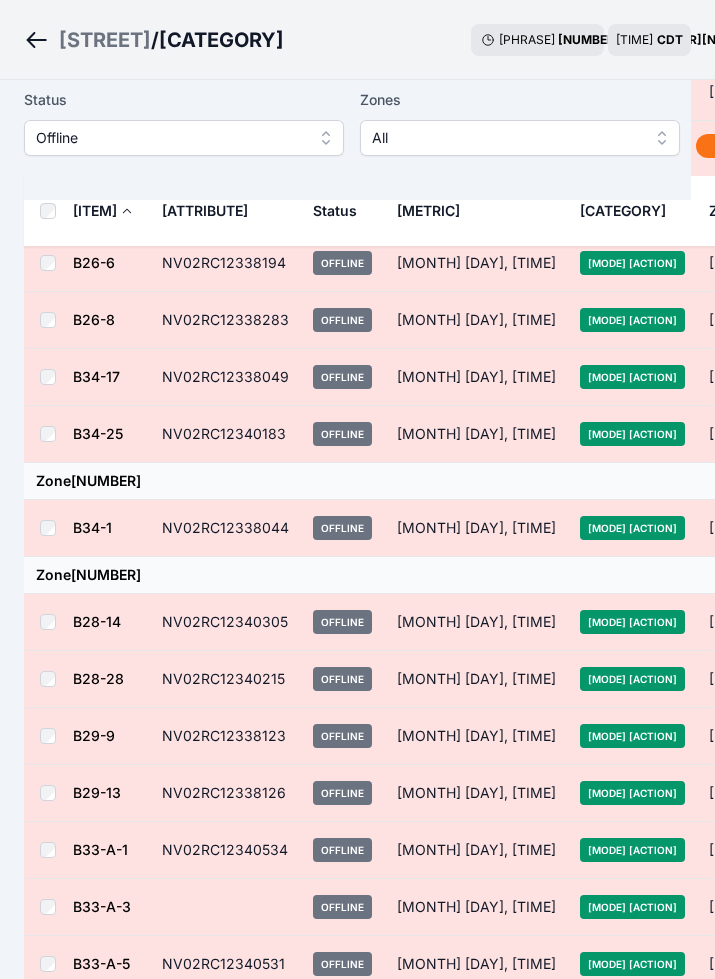scroll, scrollTop: 1068, scrollLeft: 0, axis: vertical 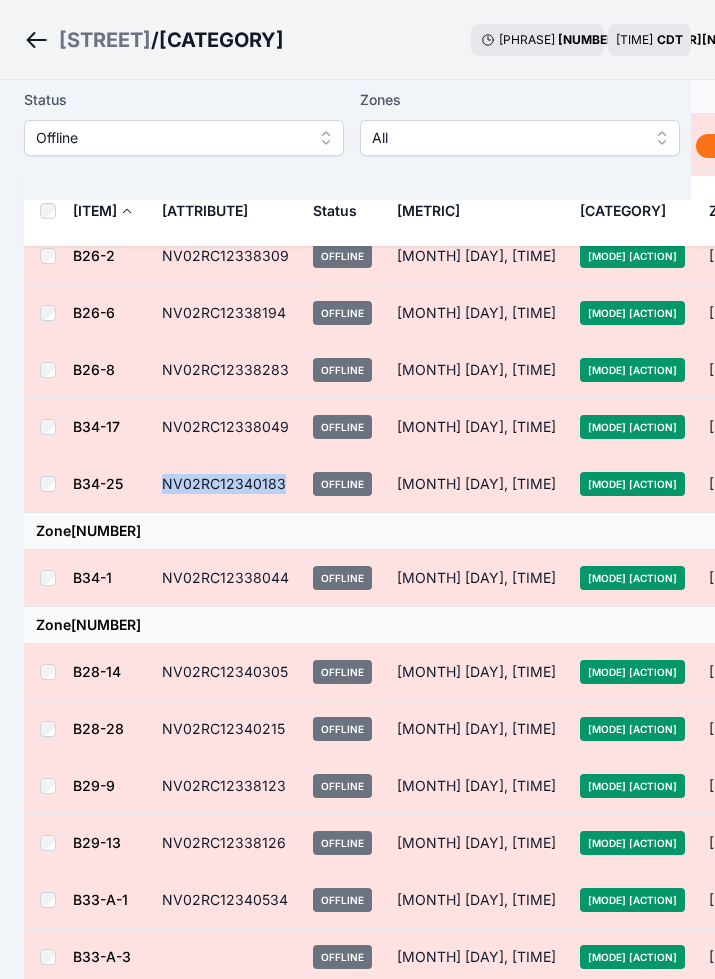 drag, startPoint x: 285, startPoint y: 516, endPoint x: 169, endPoint y: 521, distance: 116.10771 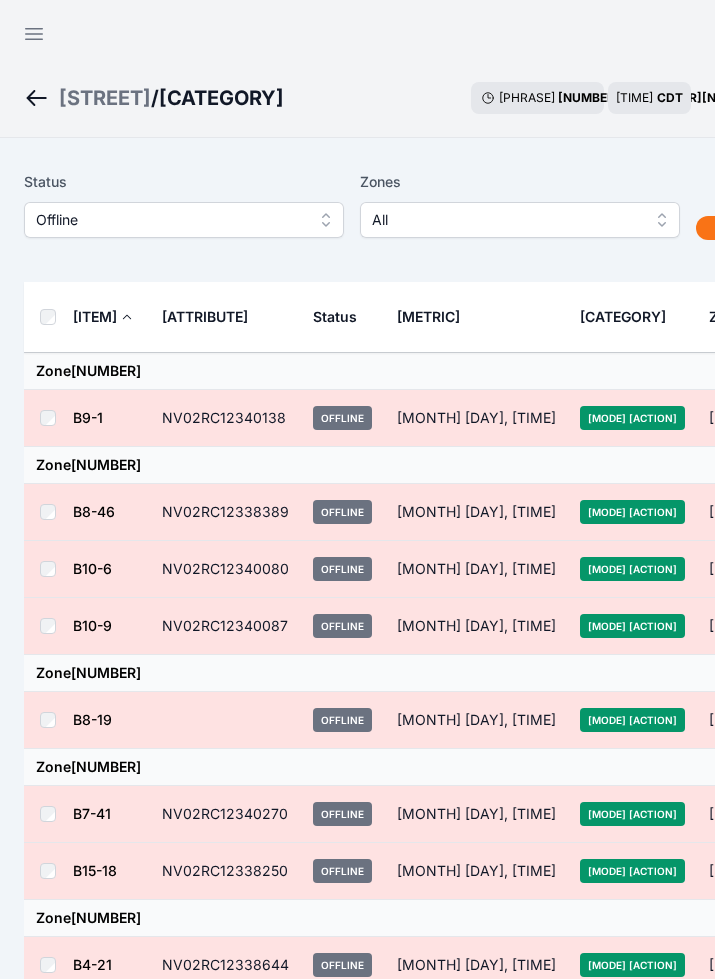 scroll, scrollTop: 1675, scrollLeft: 0, axis: vertical 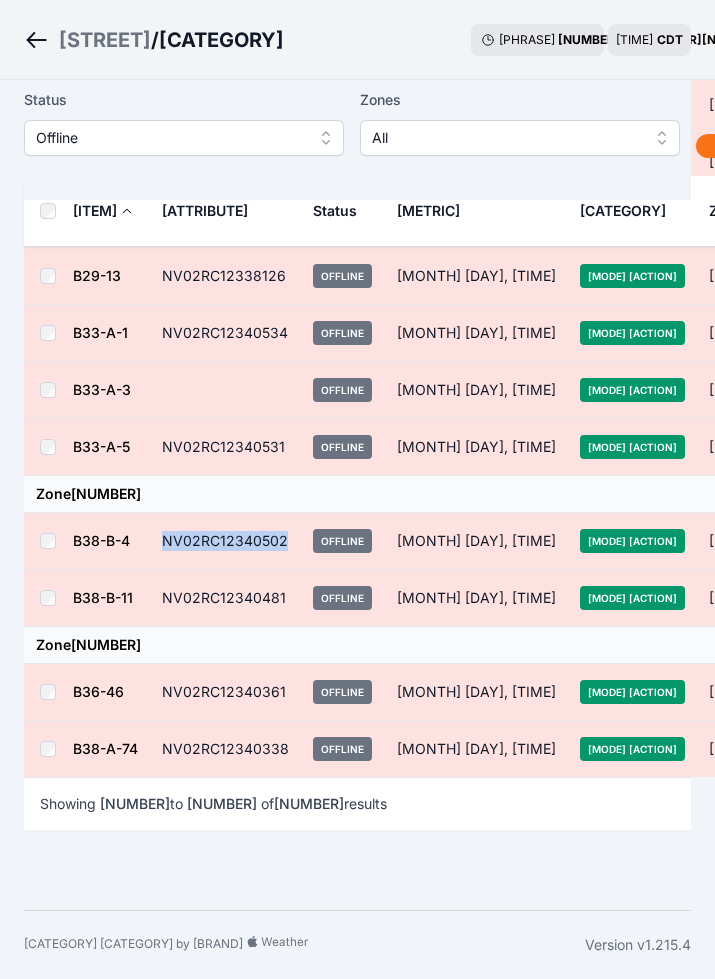 drag, startPoint x: 285, startPoint y: 539, endPoint x: 169, endPoint y: 541, distance: 116.01724 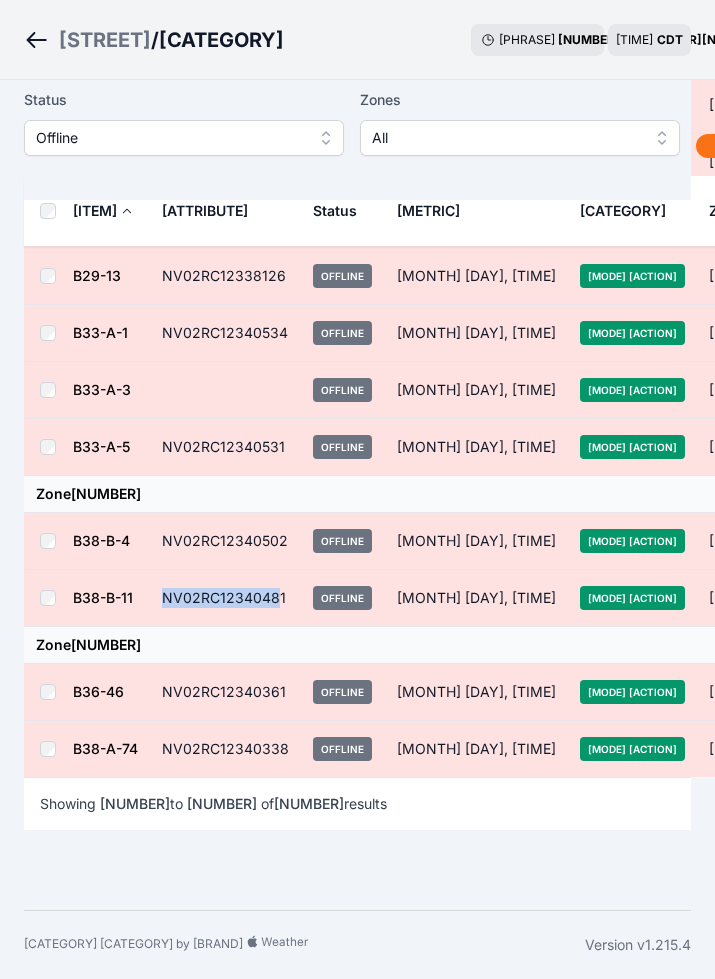 drag, startPoint x: 281, startPoint y: 595, endPoint x: 164, endPoint y: 606, distance: 117.51595 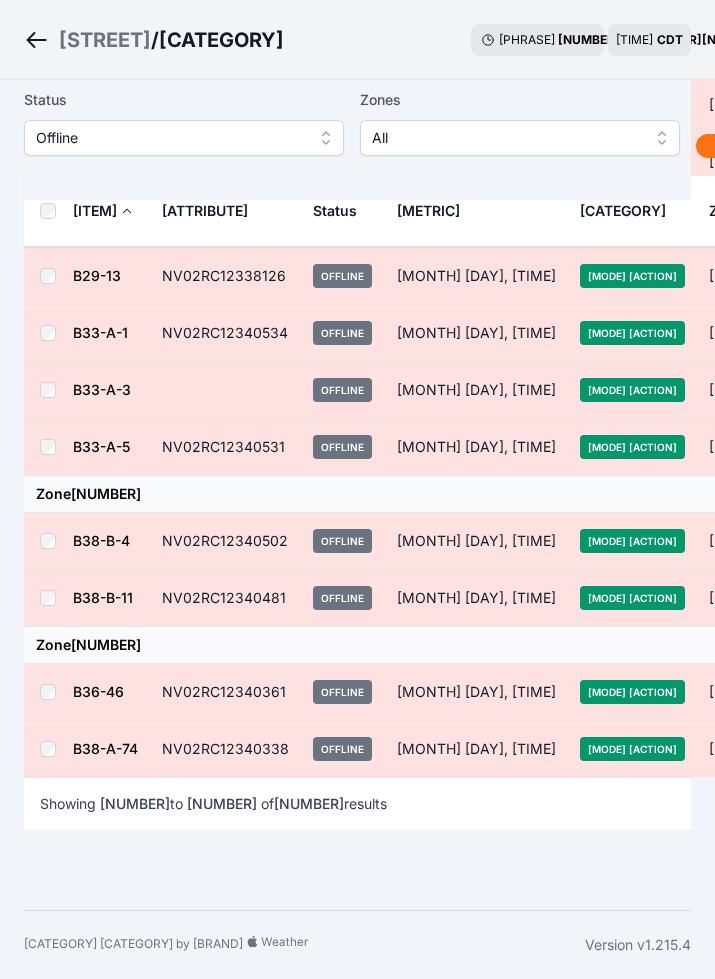 drag, startPoint x: 164, startPoint y: 606, endPoint x: 294, endPoint y: 600, distance: 130.13838 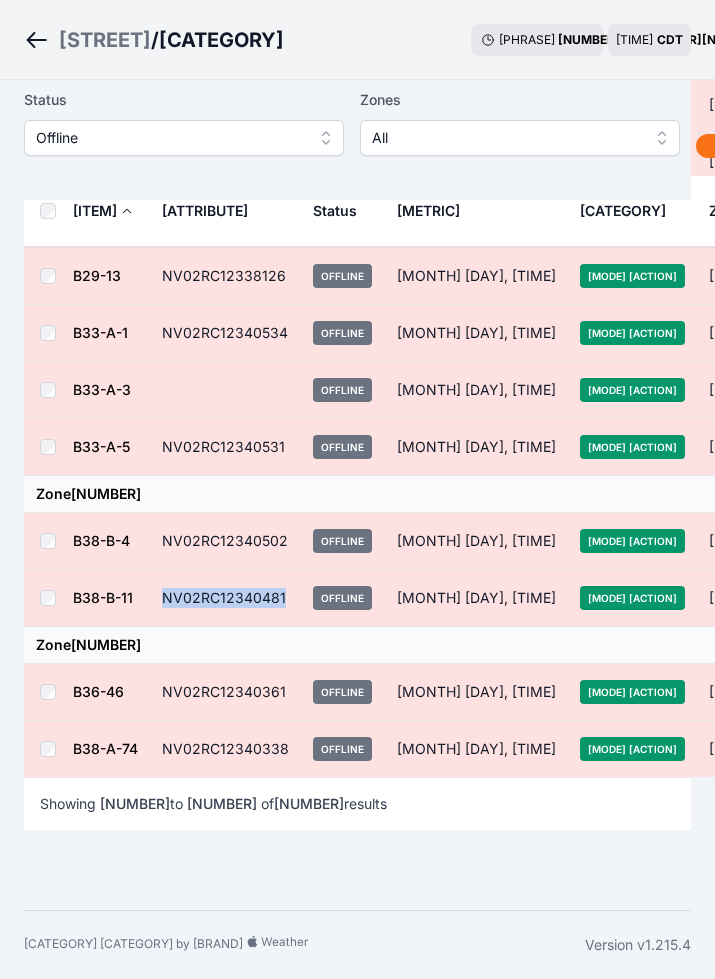 drag, startPoint x: 289, startPoint y: 592, endPoint x: 164, endPoint y: 603, distance: 125.48307 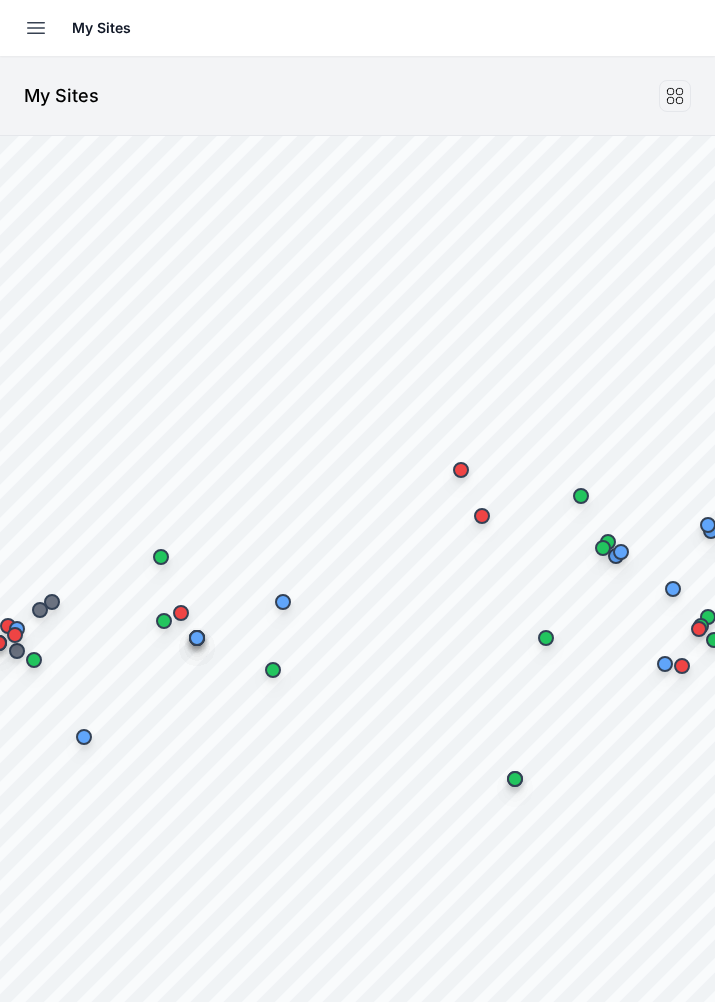 scroll, scrollTop: 0, scrollLeft: 0, axis: both 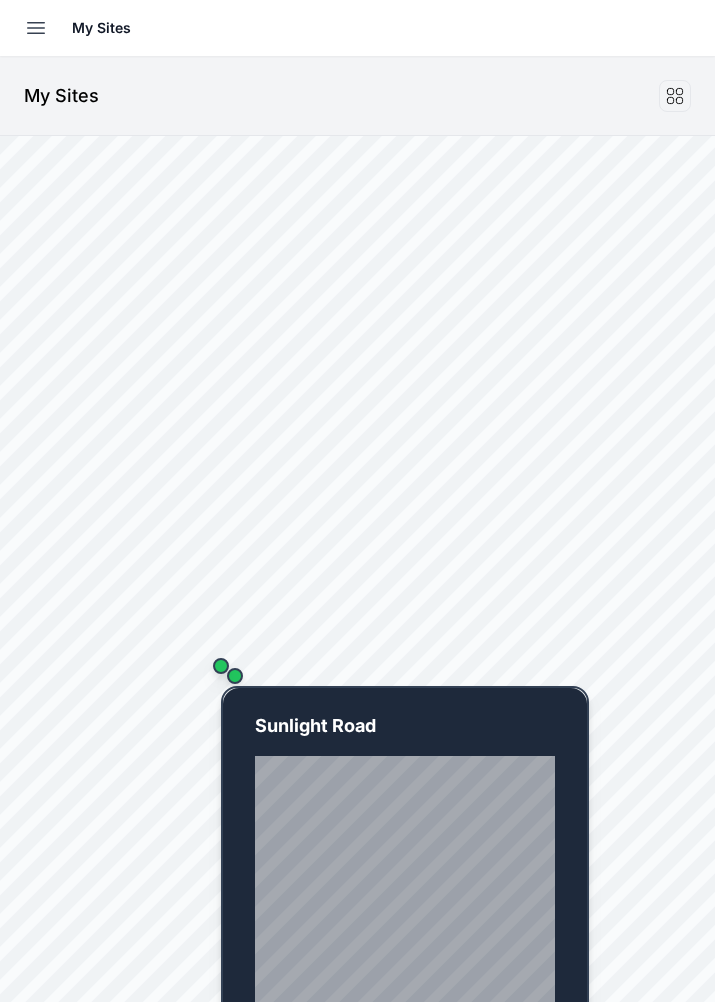 click at bounding box center [221, 666] 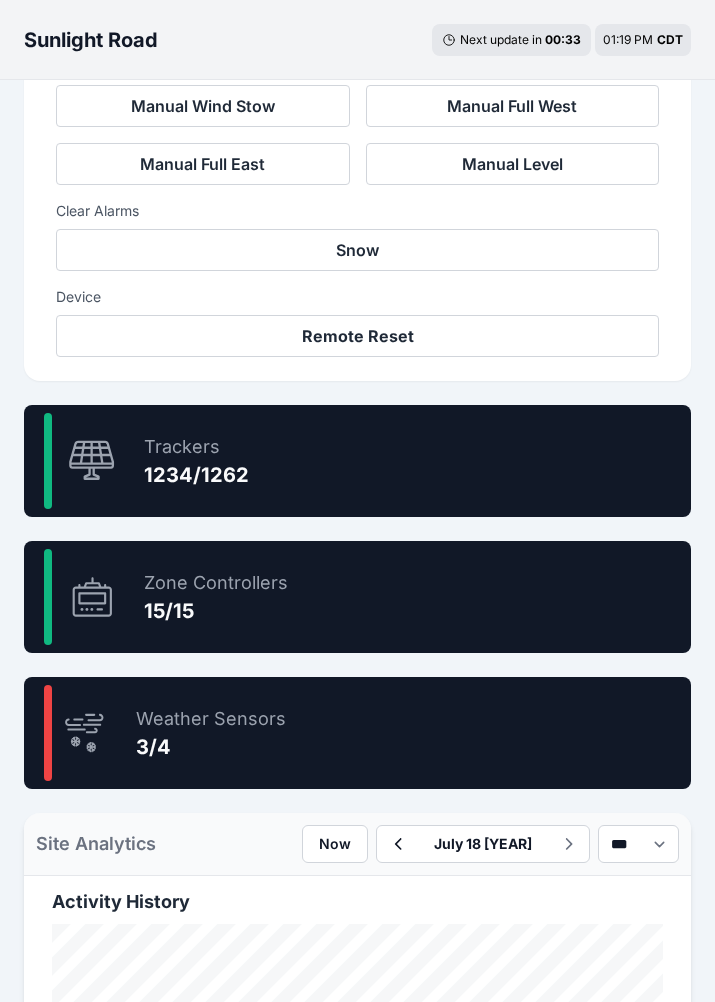 scroll, scrollTop: 900, scrollLeft: 0, axis: vertical 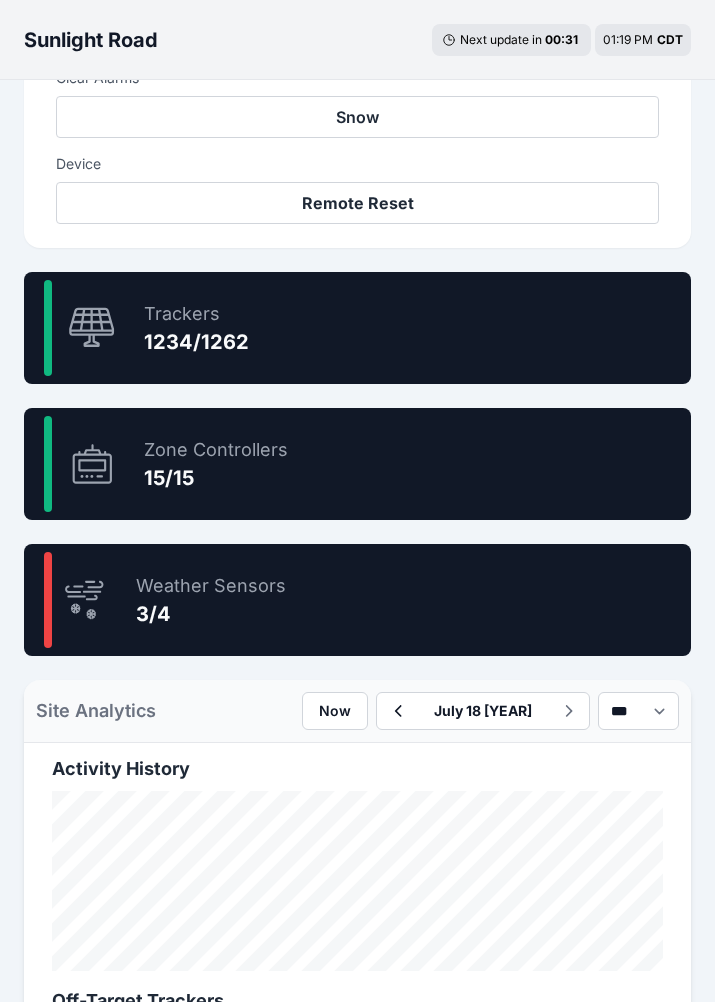 drag, startPoint x: 192, startPoint y: 554, endPoint x: 30, endPoint y: 516, distance: 166.39711 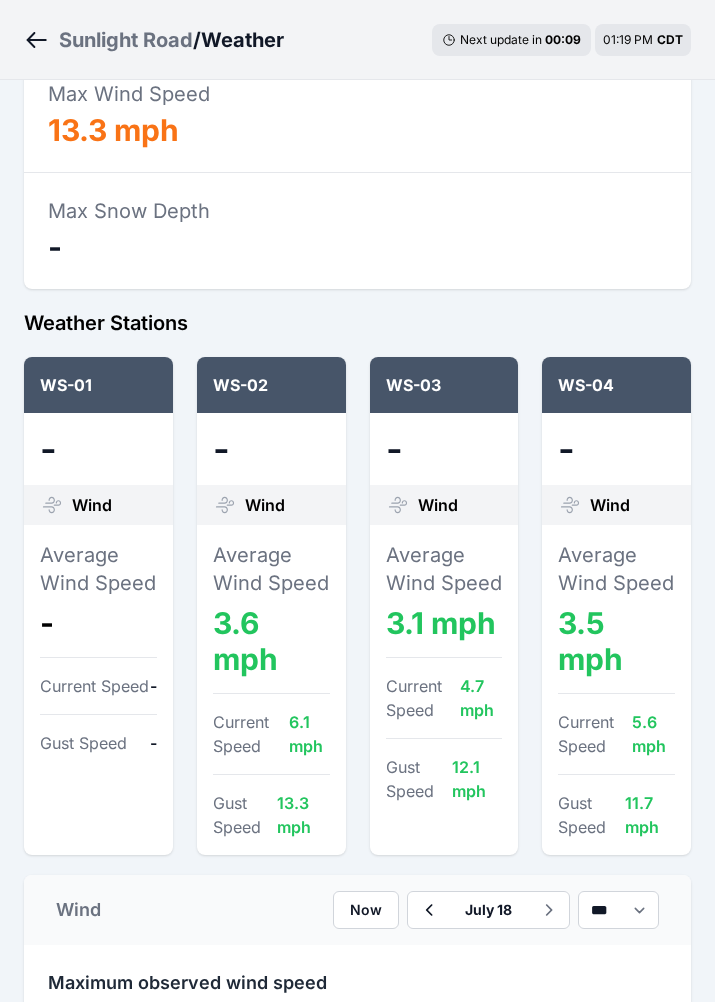scroll, scrollTop: 0, scrollLeft: 0, axis: both 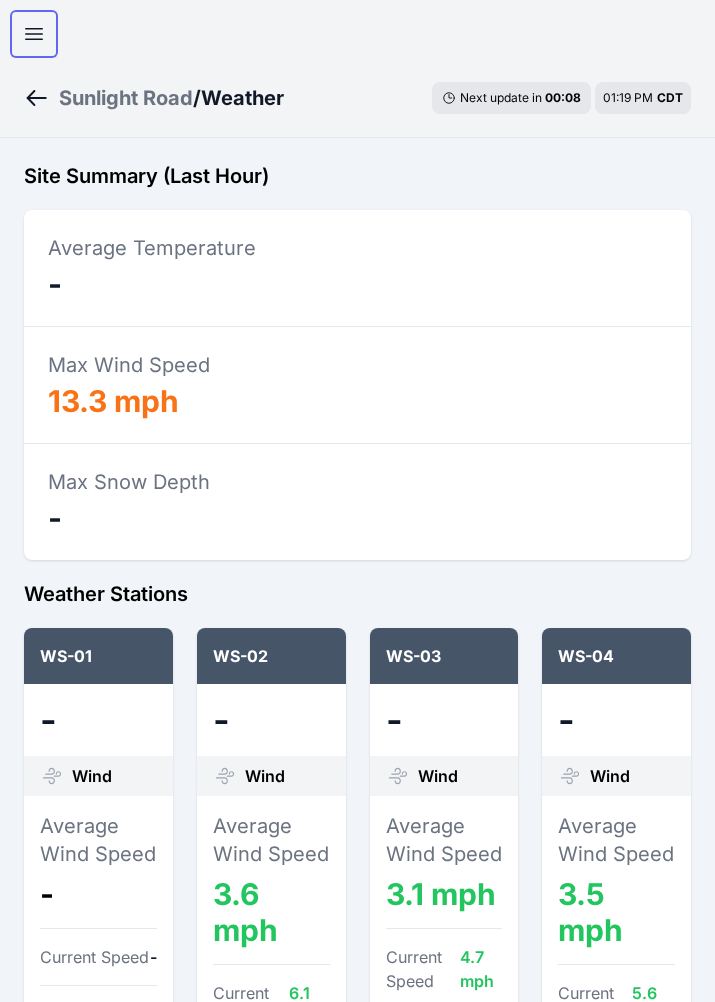 click 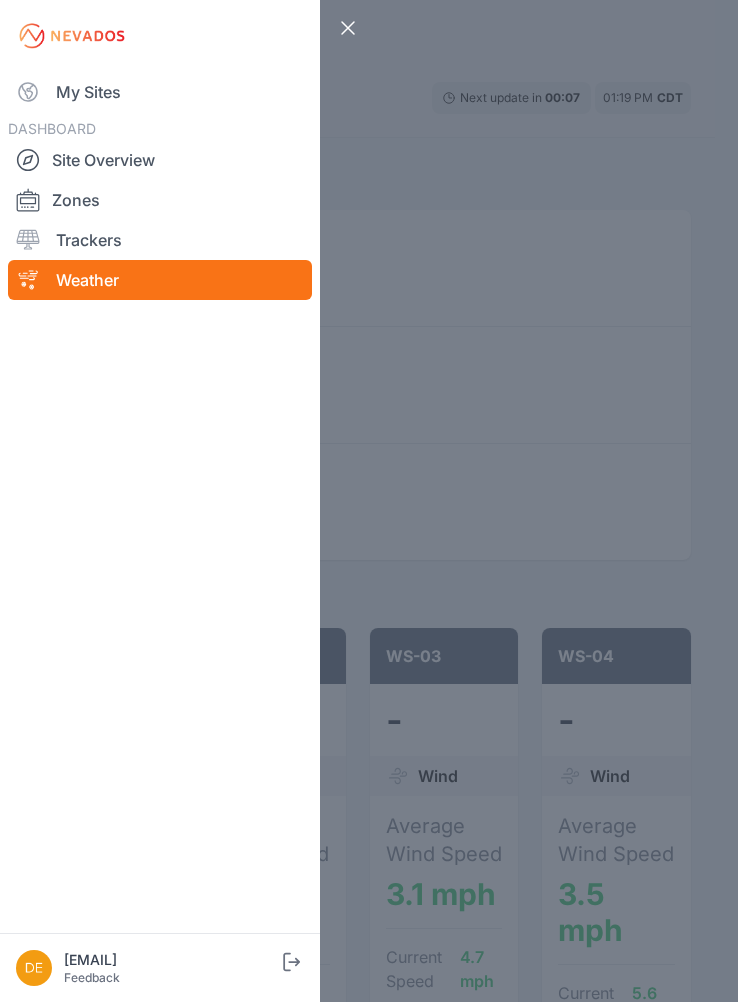 click on "Close sidebar My Sites DASHBOARD Site Overview Zones Trackers Weather [EMAIL] Feedback Log out" at bounding box center [369, 501] 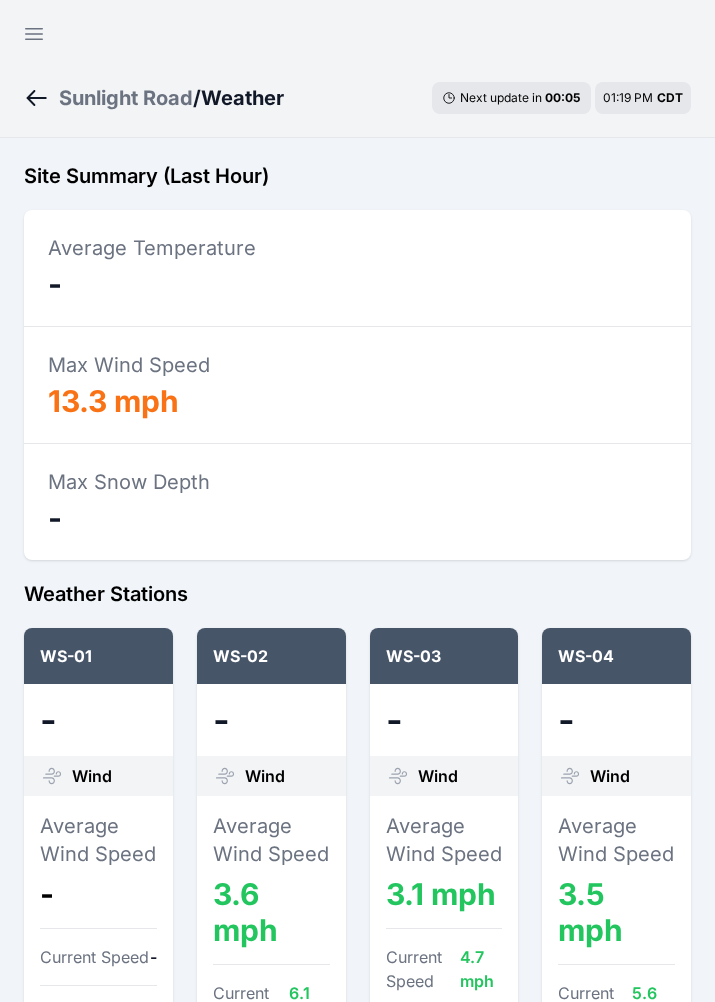 click 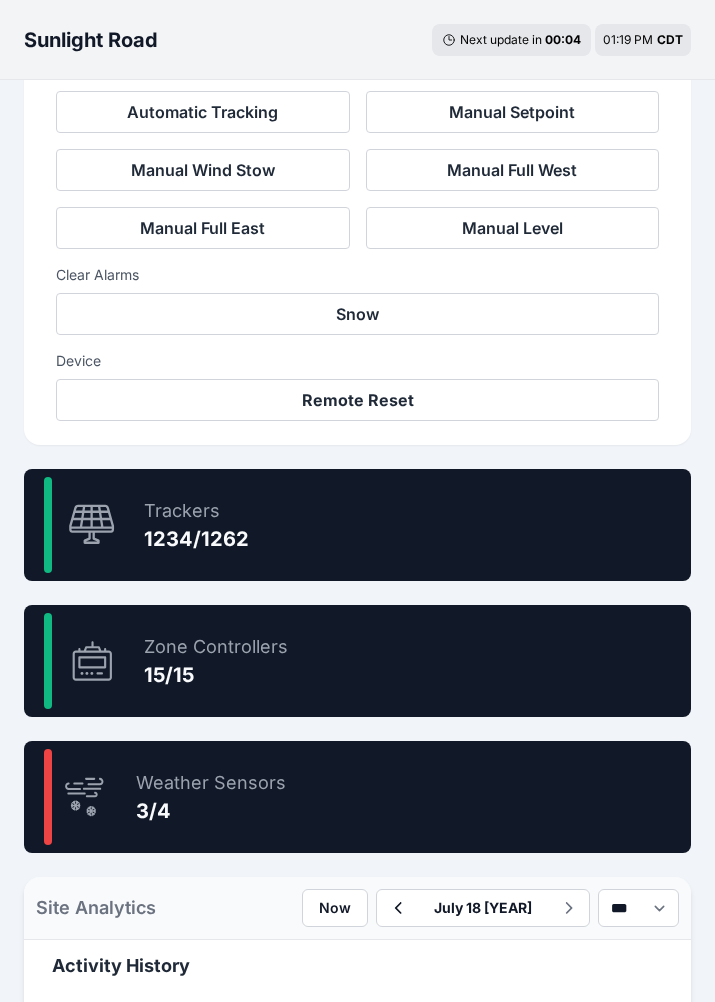 scroll, scrollTop: 750, scrollLeft: 0, axis: vertical 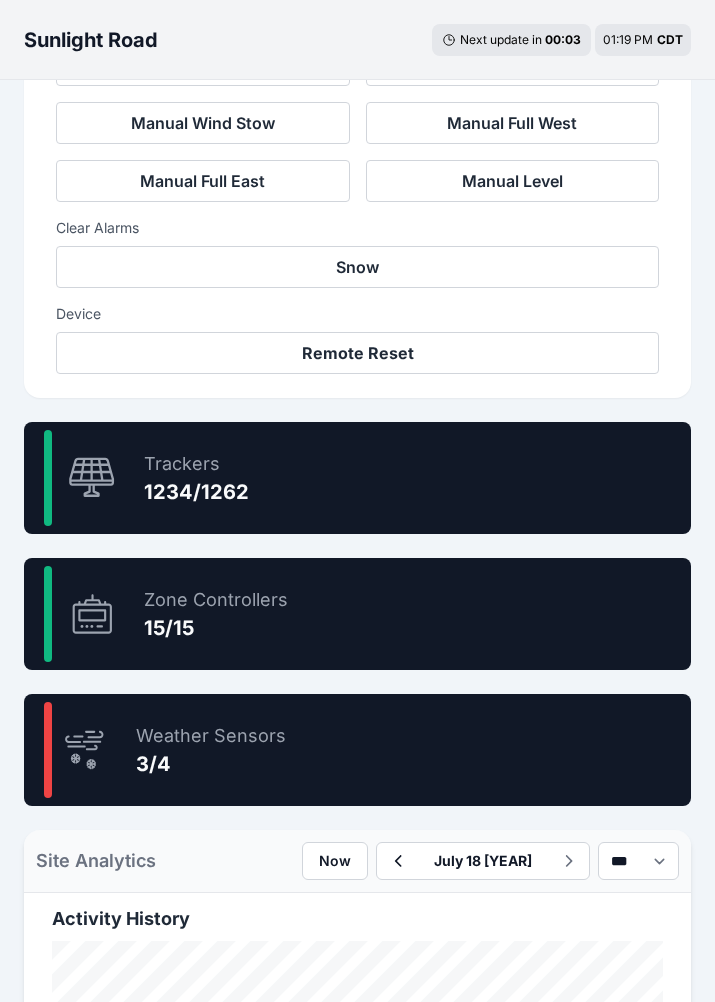 click on "97.8 % Trackers 1234/1262" at bounding box center (357, 478) 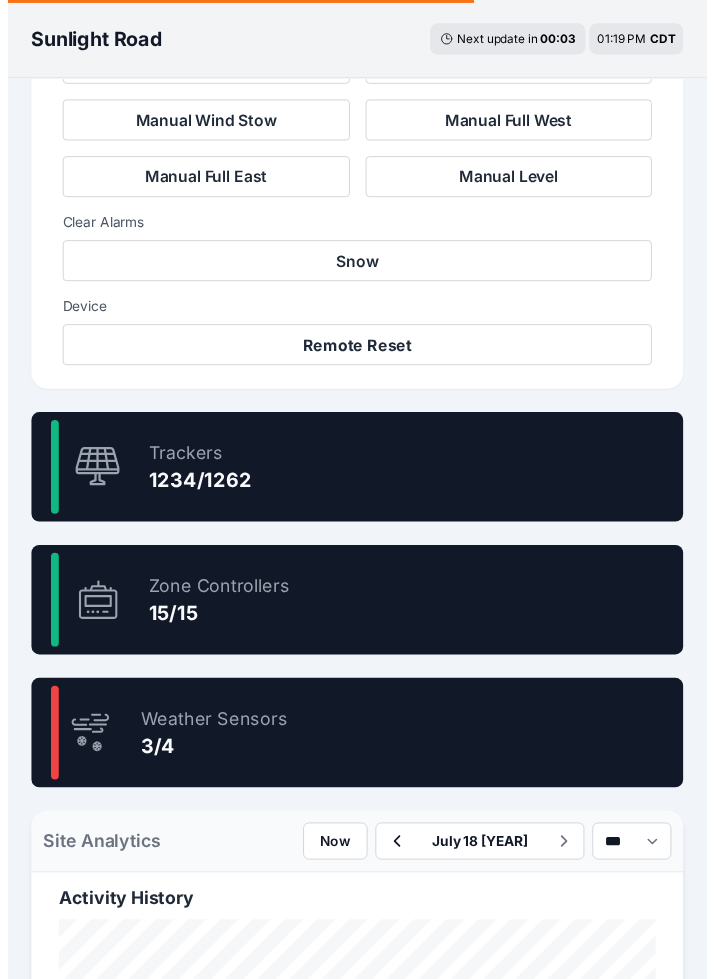 scroll, scrollTop: 0, scrollLeft: 0, axis: both 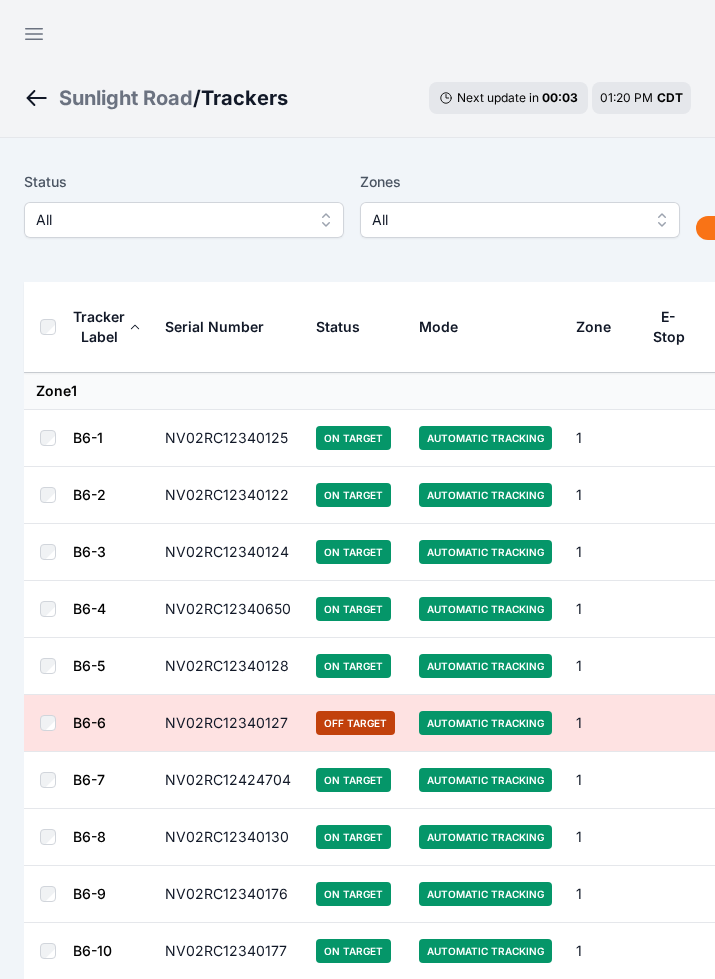 click on "All" at bounding box center (170, 220) 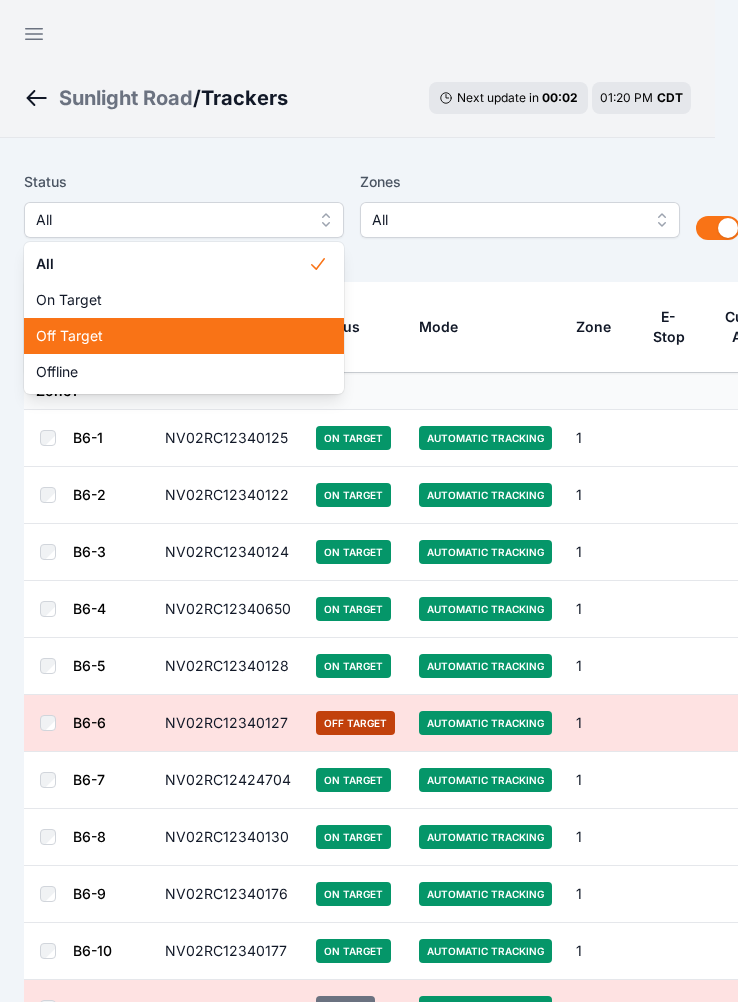 click on "Off Target" at bounding box center [172, 336] 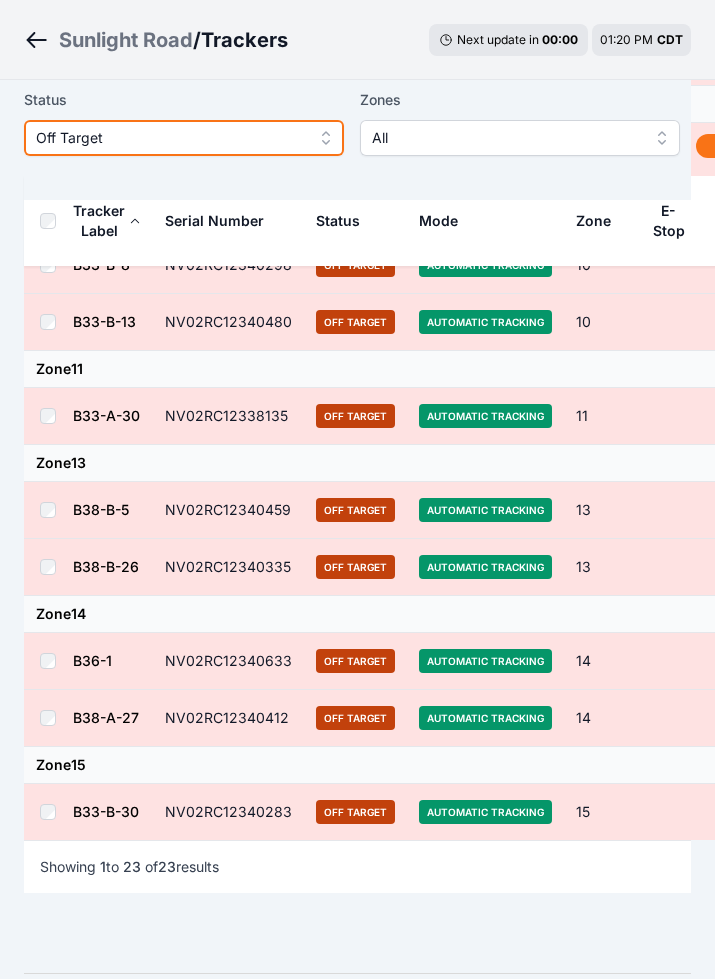scroll, scrollTop: 1350, scrollLeft: 0, axis: vertical 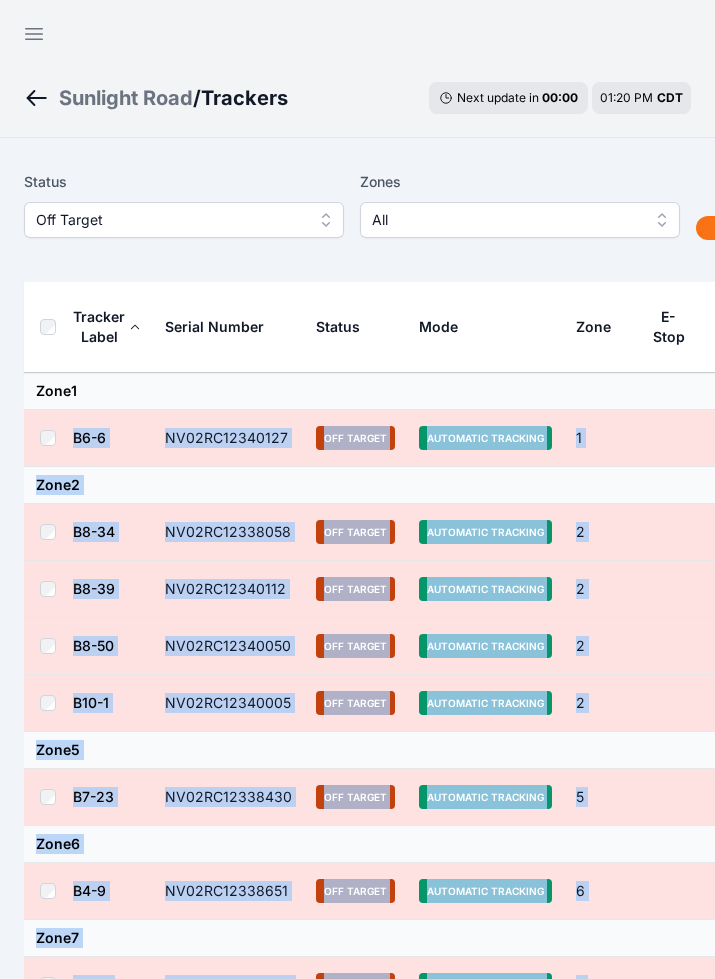 drag, startPoint x: 287, startPoint y: 753, endPoint x: 70, endPoint y: 429, distance: 389.95514 